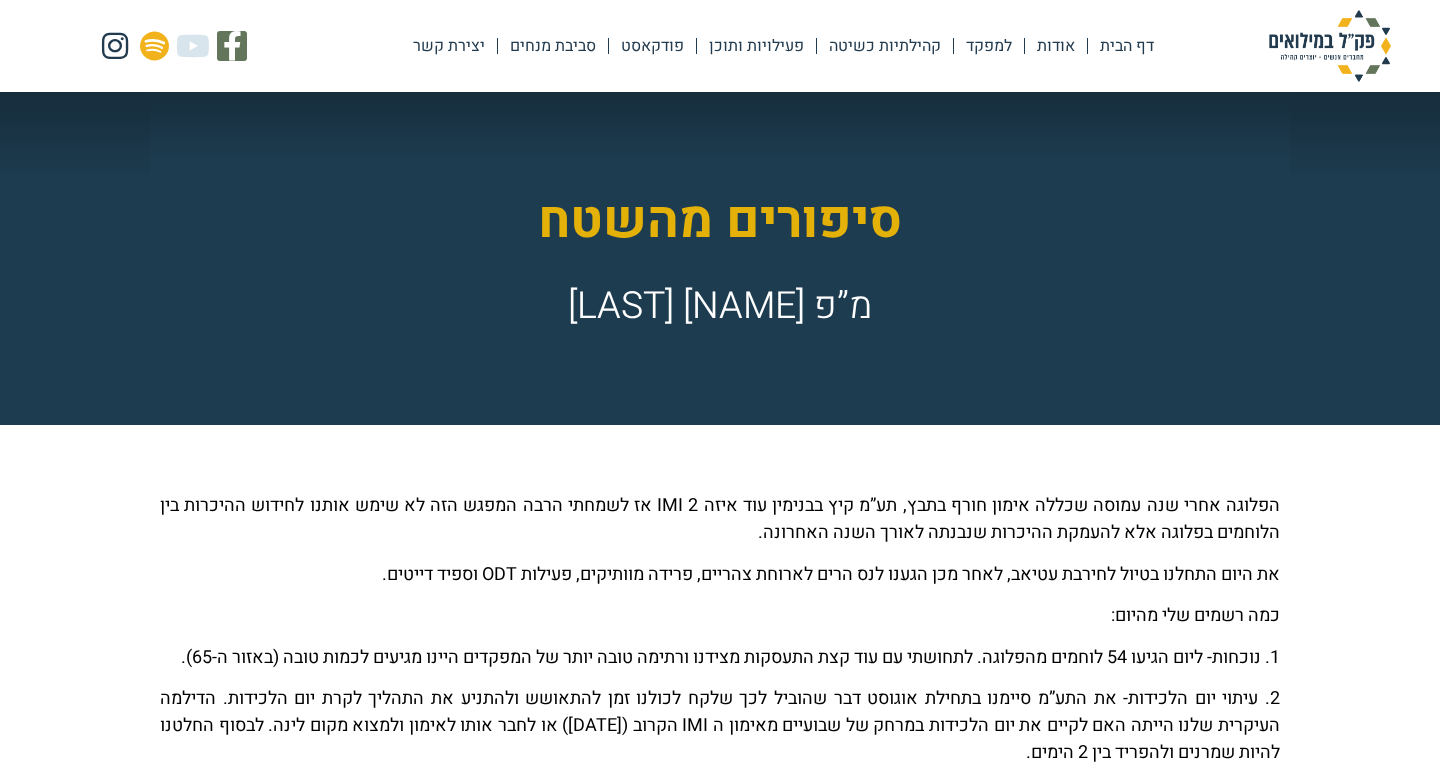 scroll, scrollTop: 0, scrollLeft: 0, axis: both 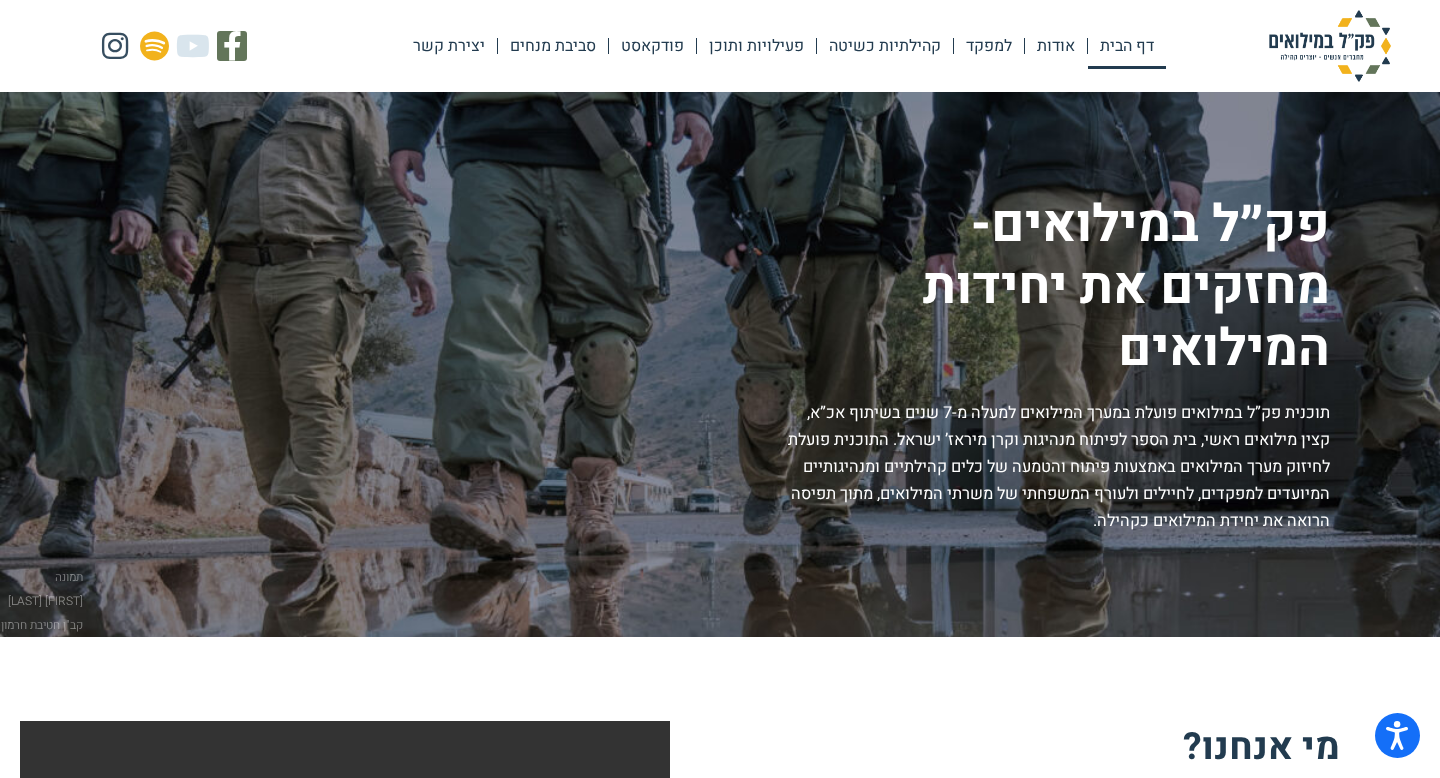 click 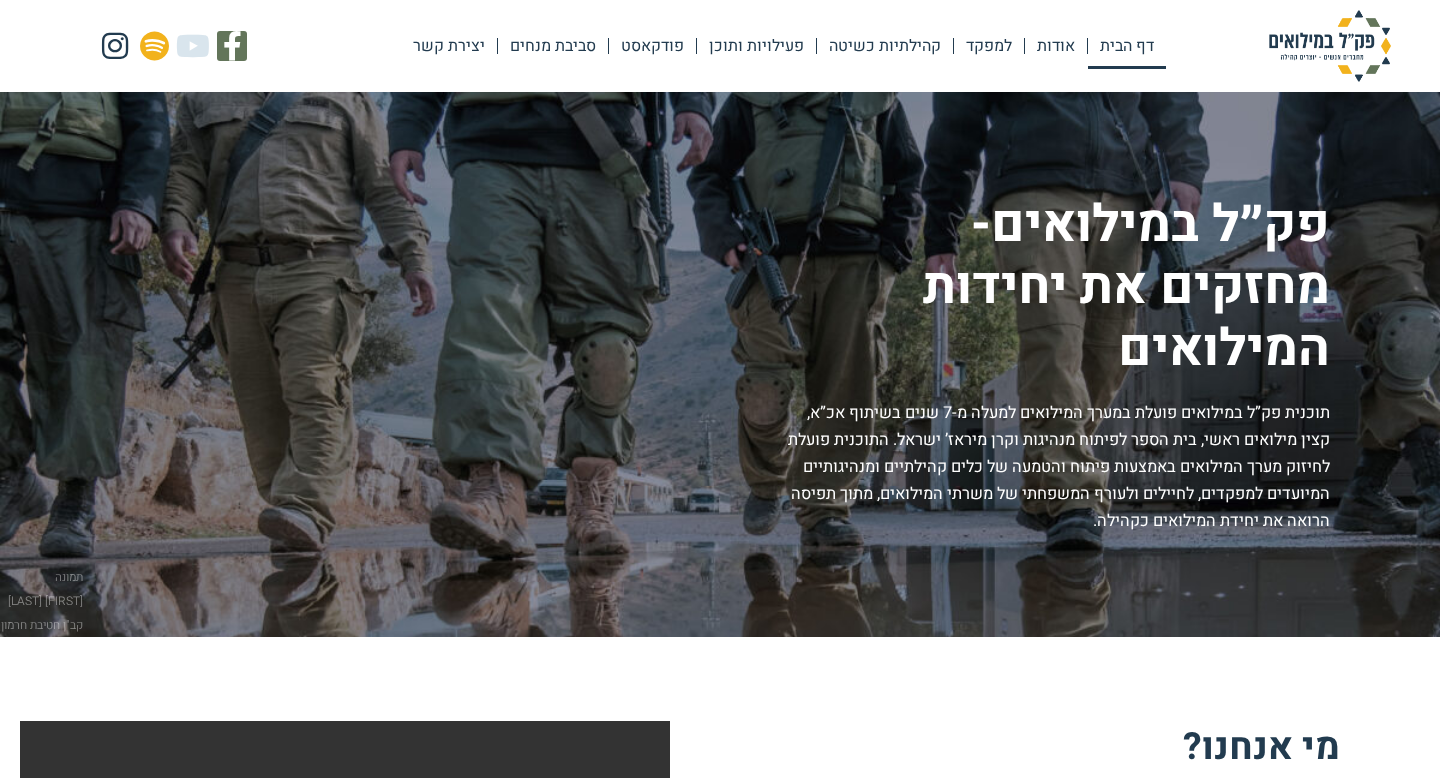 scroll, scrollTop: 0, scrollLeft: 0, axis: both 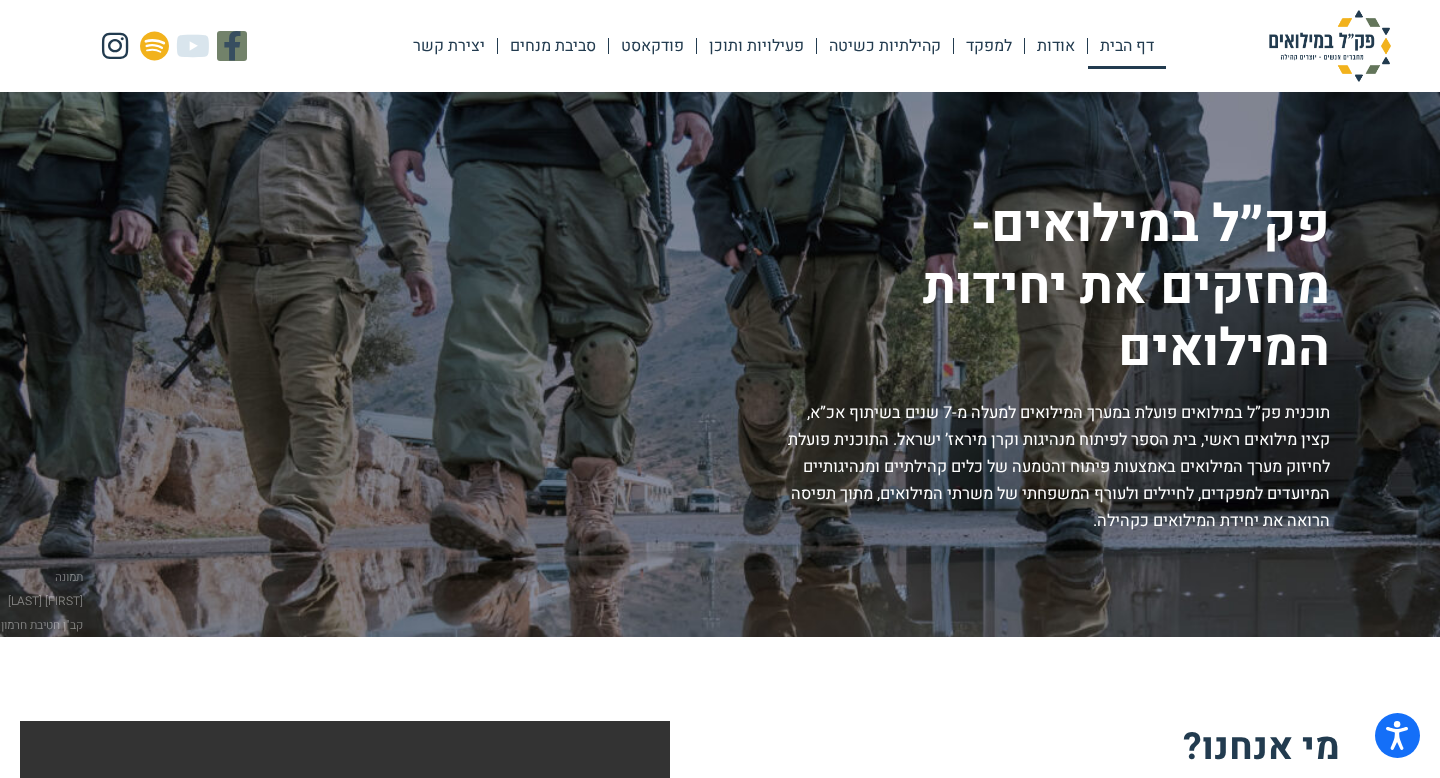click 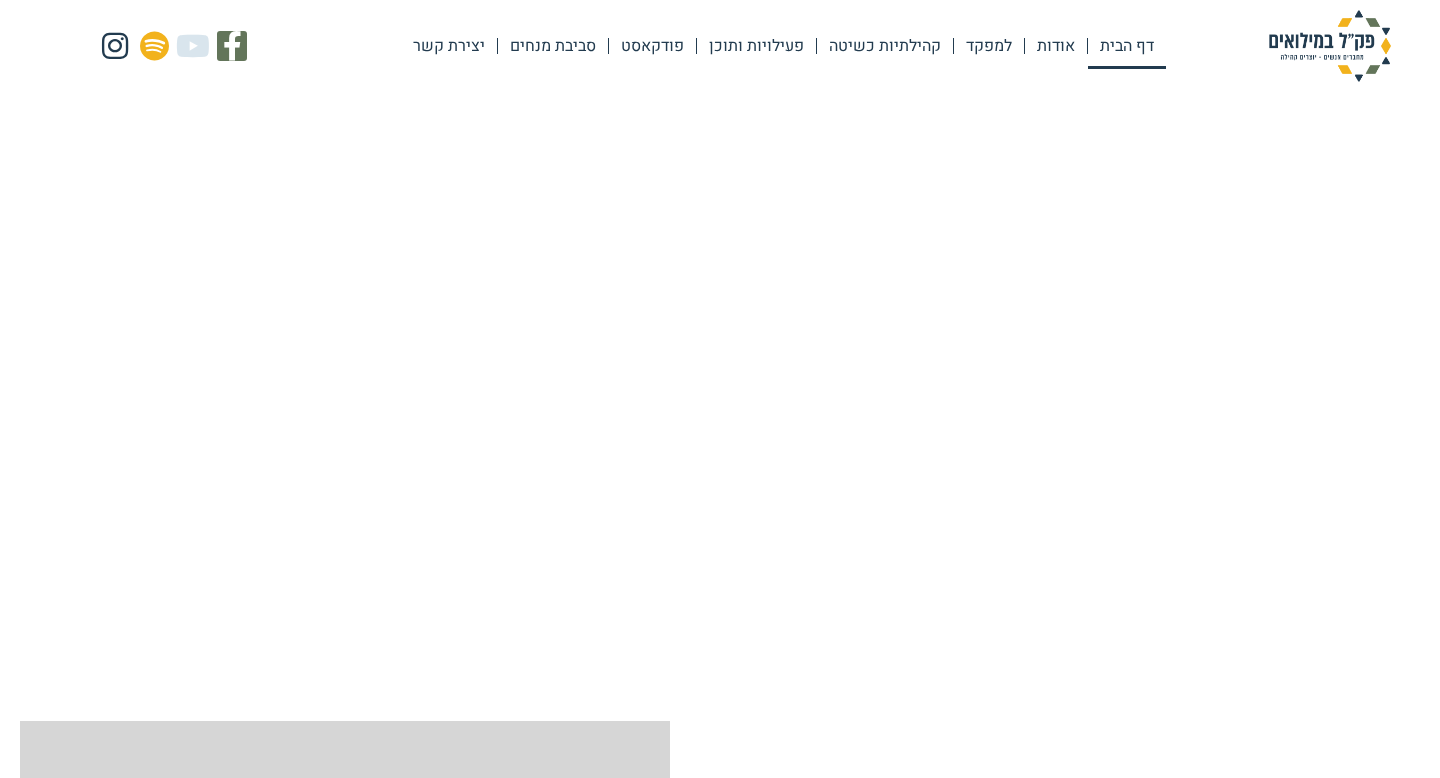 scroll, scrollTop: 0, scrollLeft: 0, axis: both 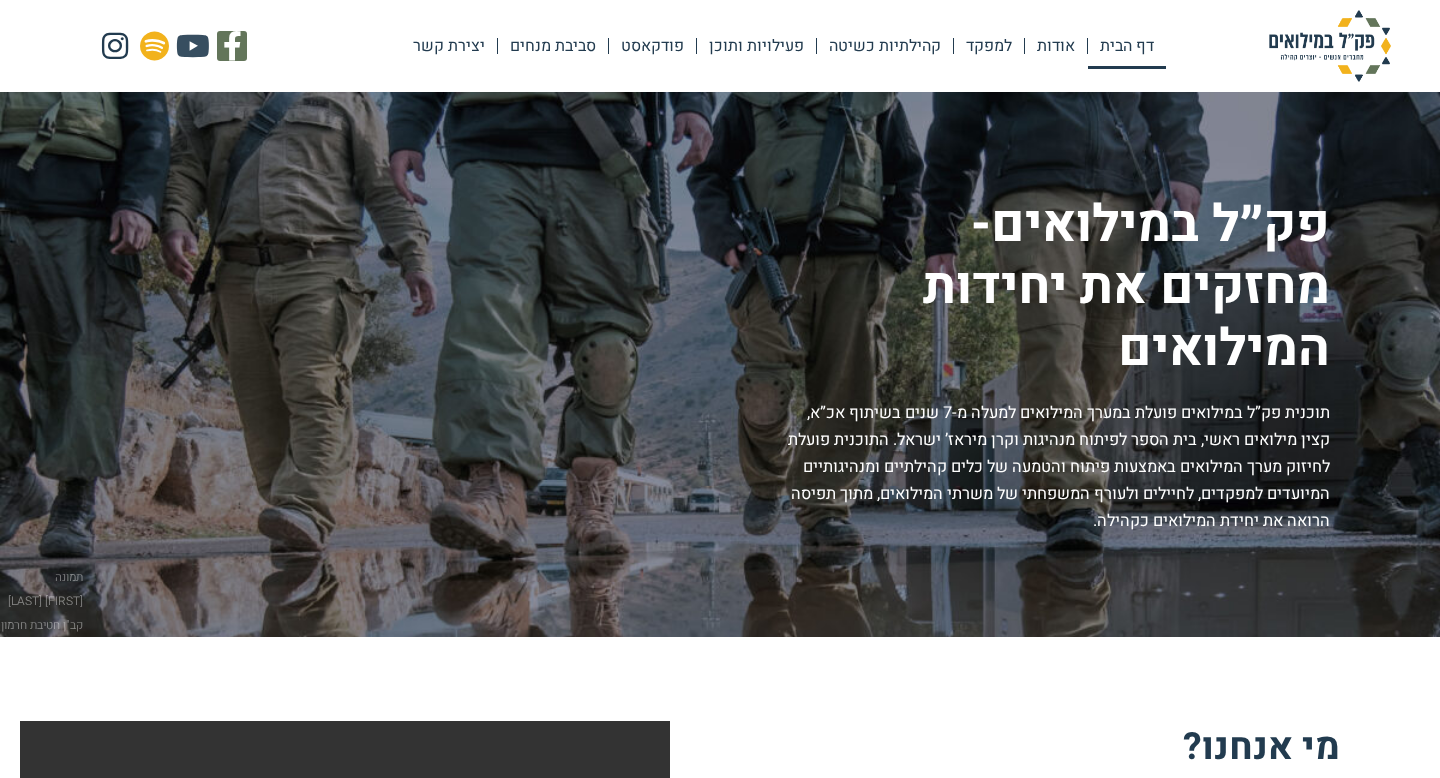 click 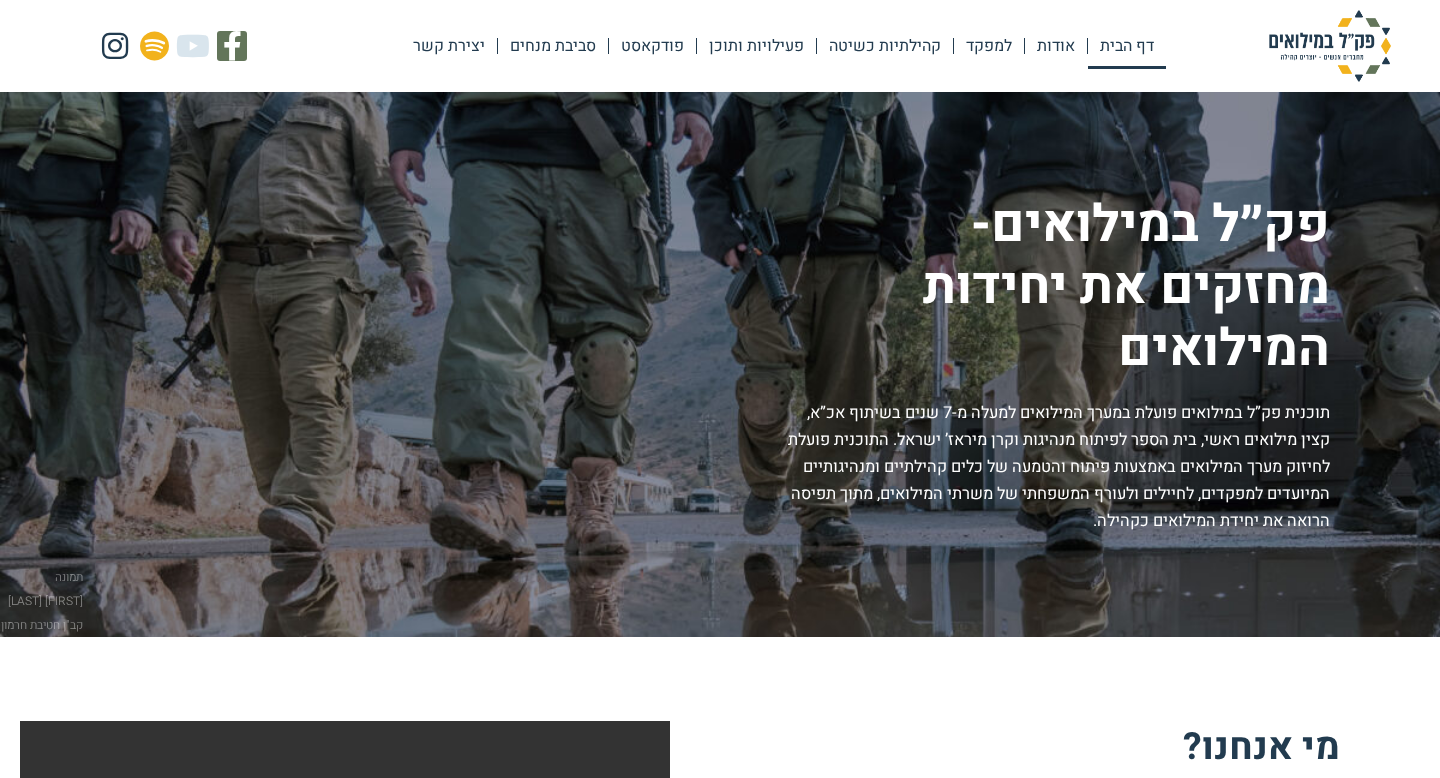 scroll, scrollTop: 0, scrollLeft: 0, axis: both 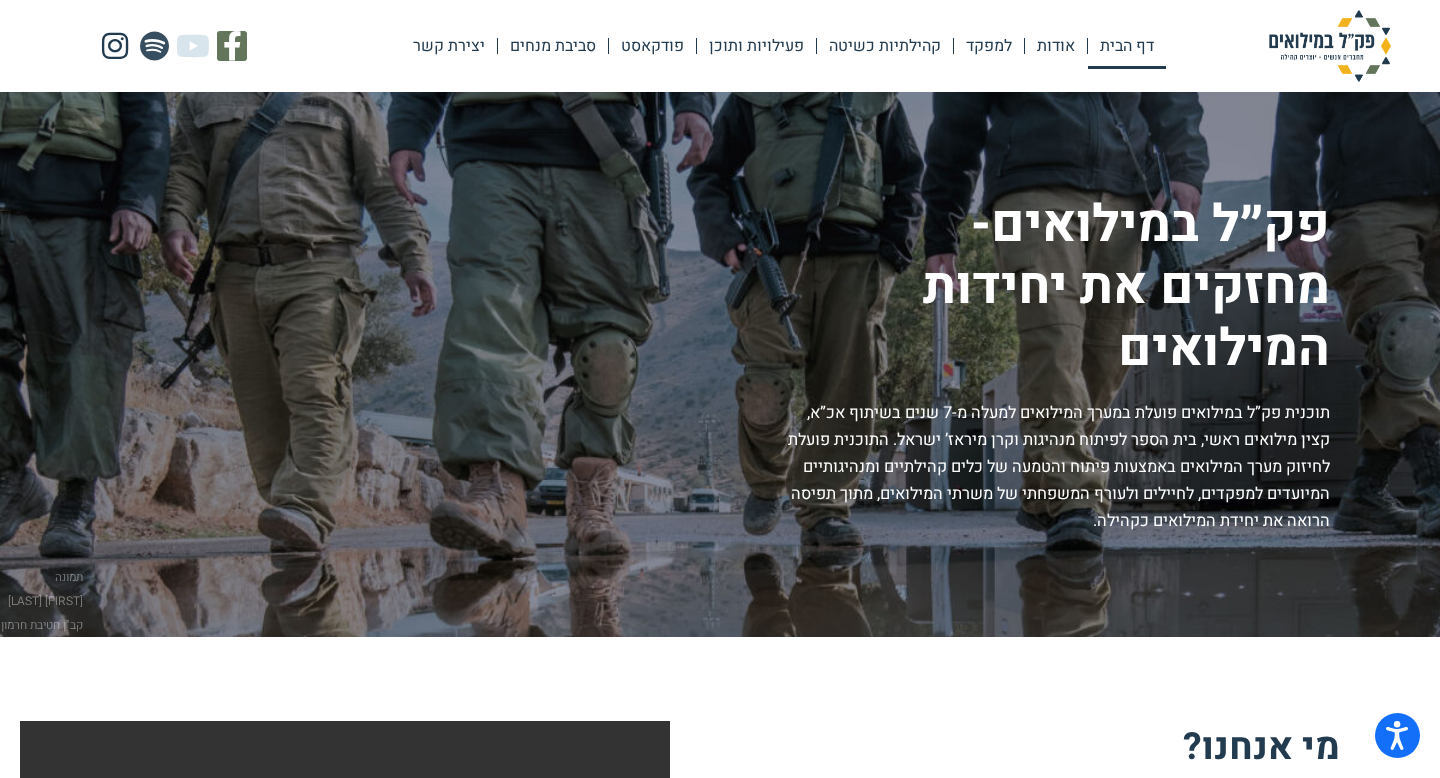 click 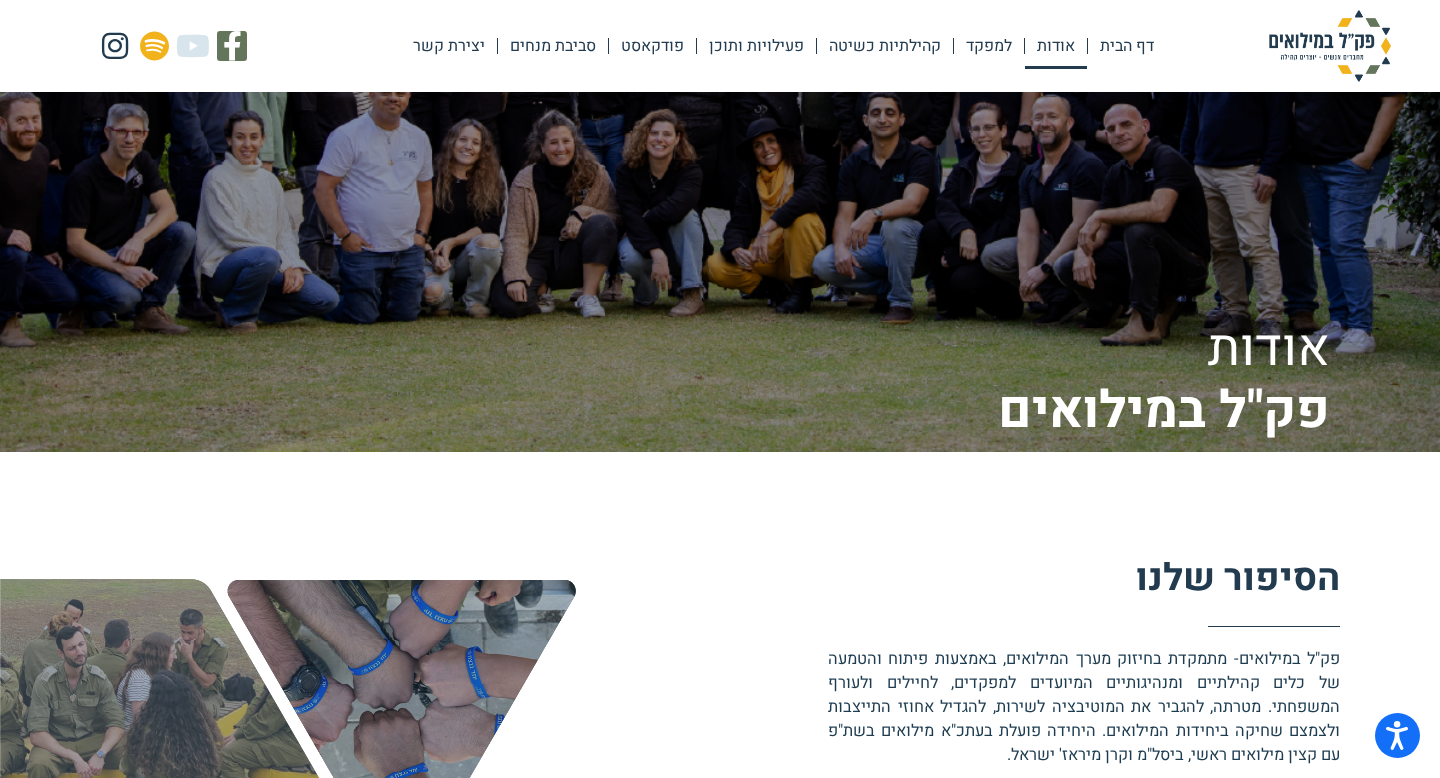 scroll, scrollTop: 0, scrollLeft: 0, axis: both 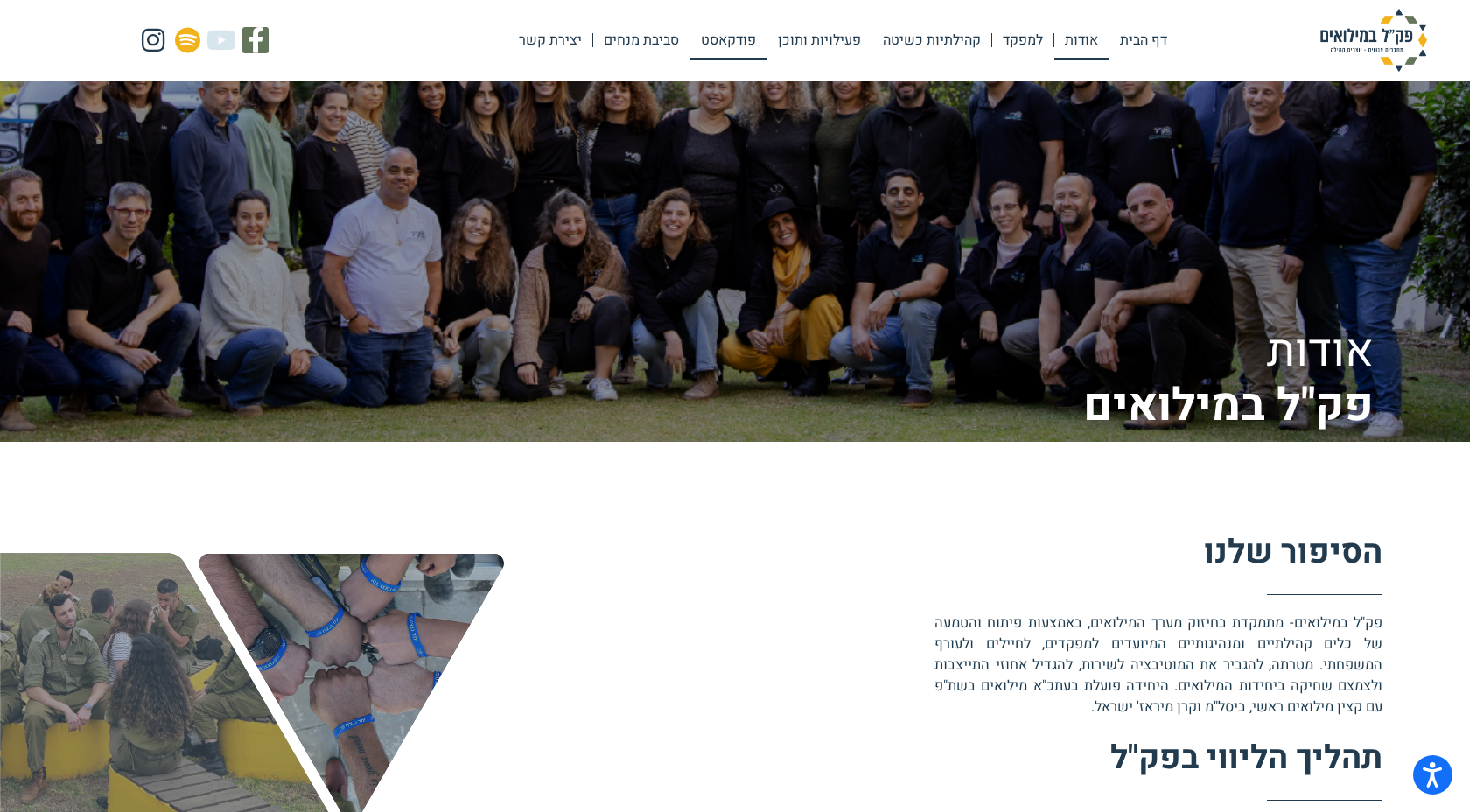 click on "פודקאסט" 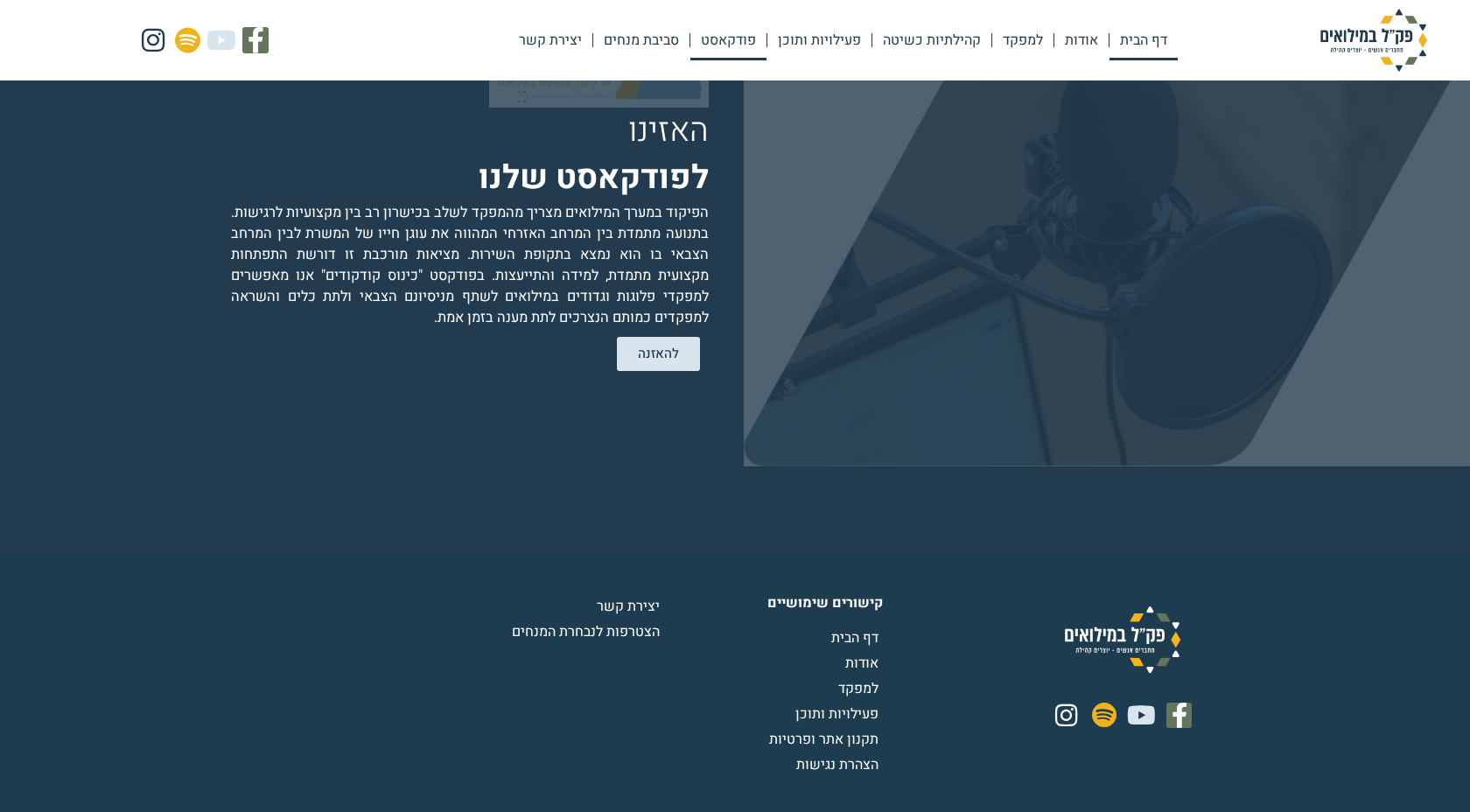 scroll, scrollTop: 3518, scrollLeft: 0, axis: vertical 